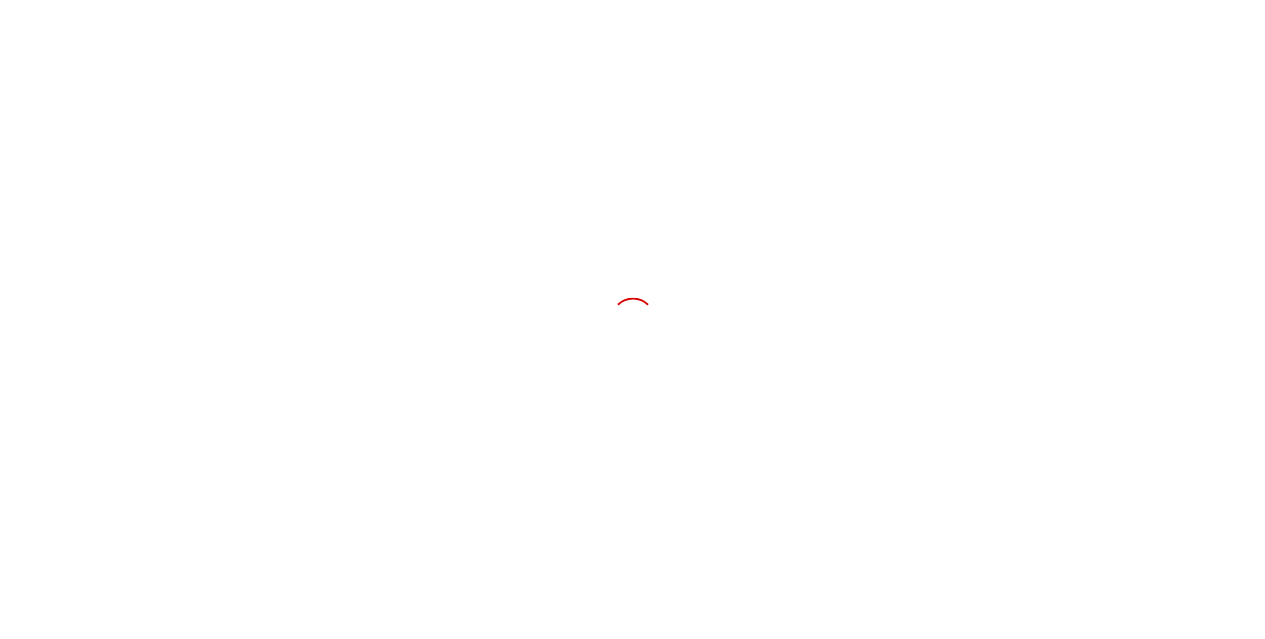 scroll, scrollTop: 0, scrollLeft: 0, axis: both 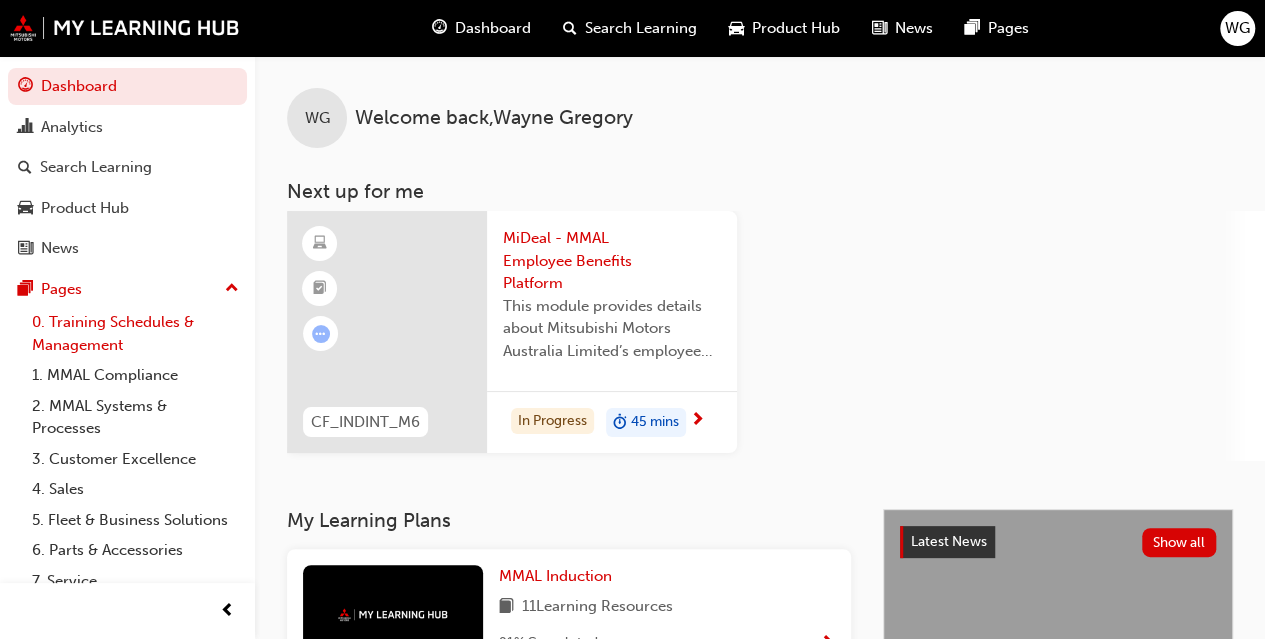 click on "0. Training Schedules & Management" at bounding box center [135, 333] 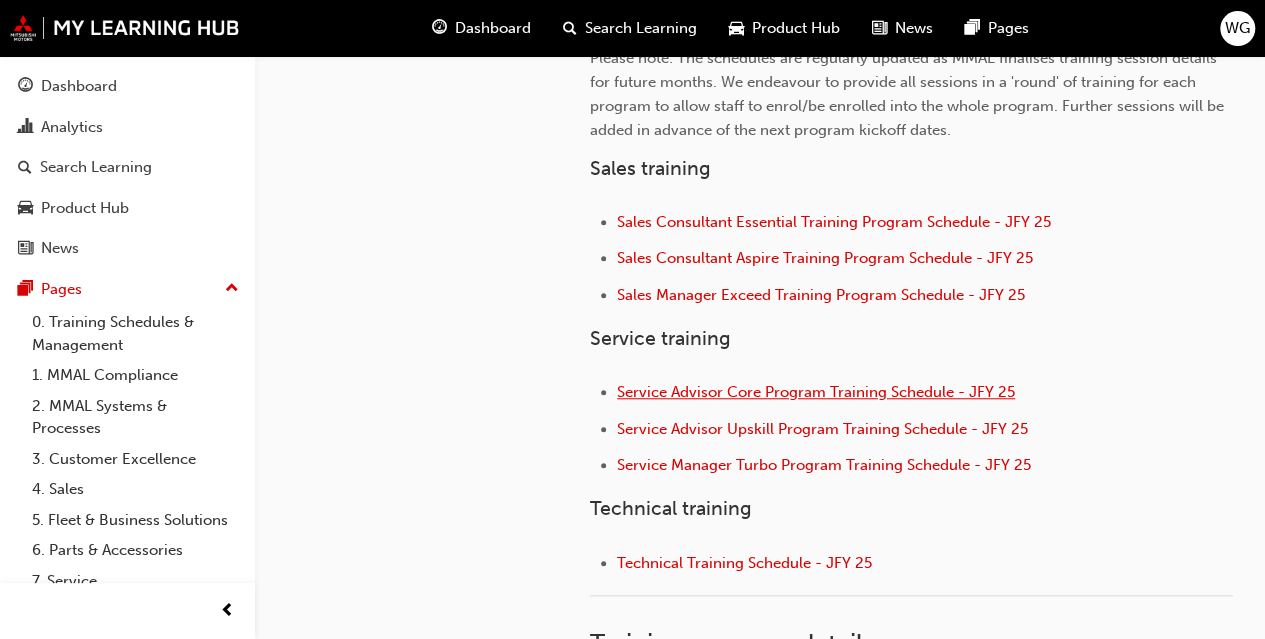 scroll, scrollTop: 900, scrollLeft: 0, axis: vertical 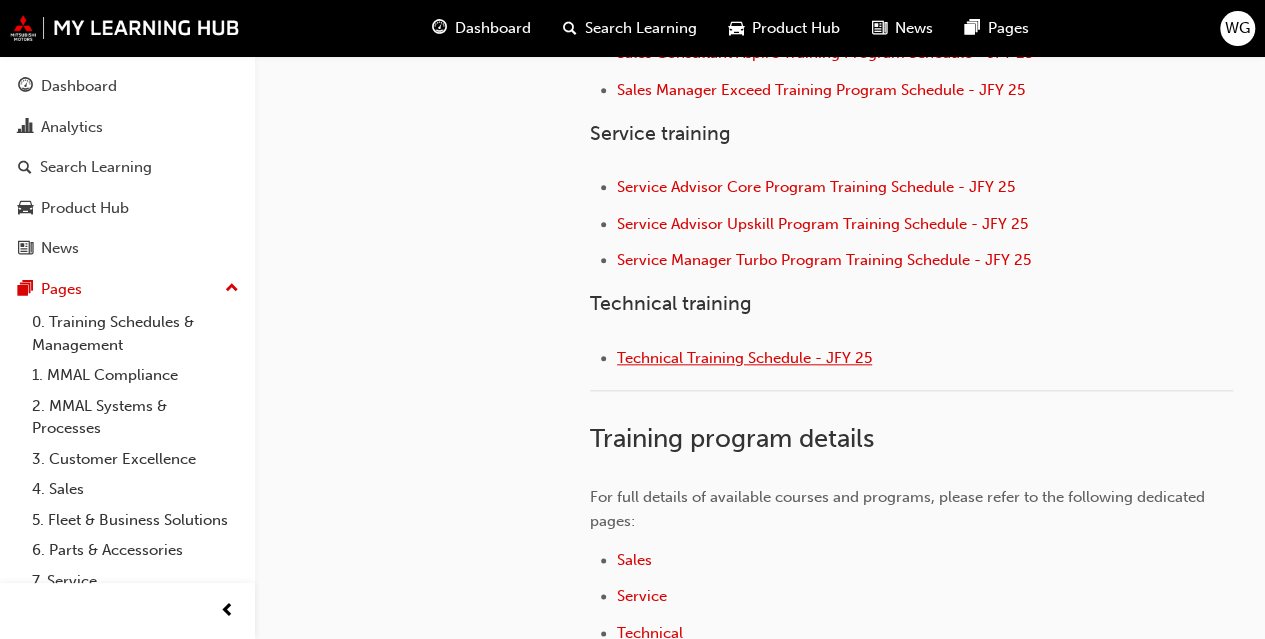 click on "Technical Training Schedule - JFY 25" at bounding box center [744, 358] 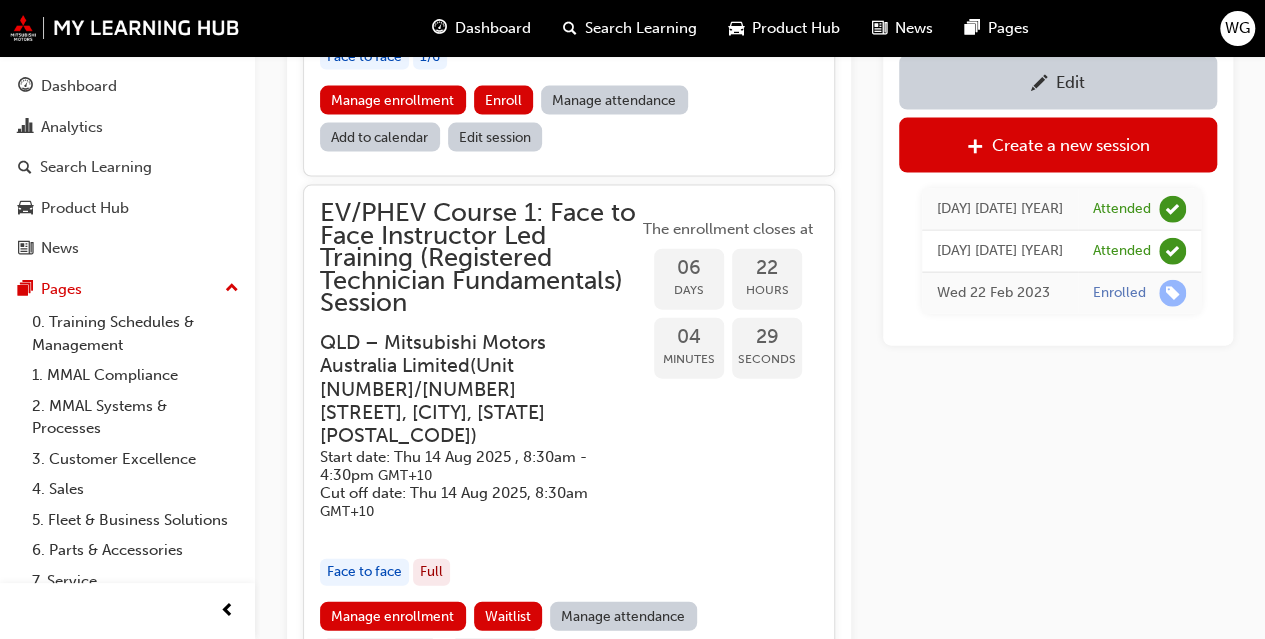 scroll, scrollTop: 2292, scrollLeft: 0, axis: vertical 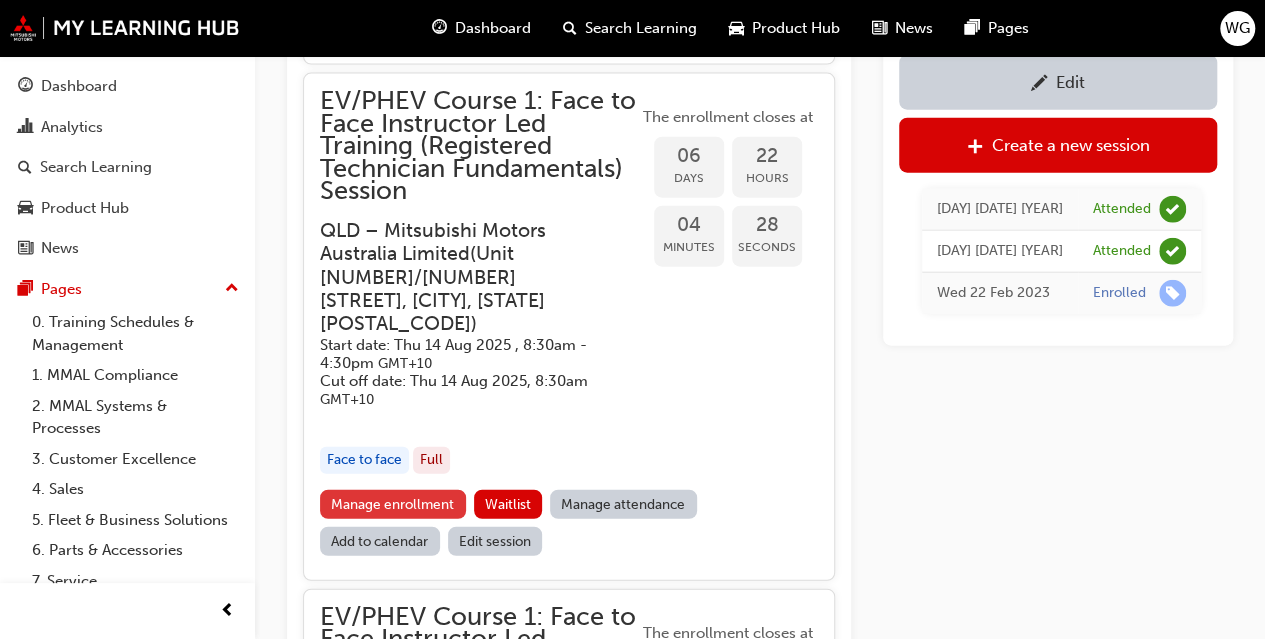click on "Manage enrollment" at bounding box center [393, 504] 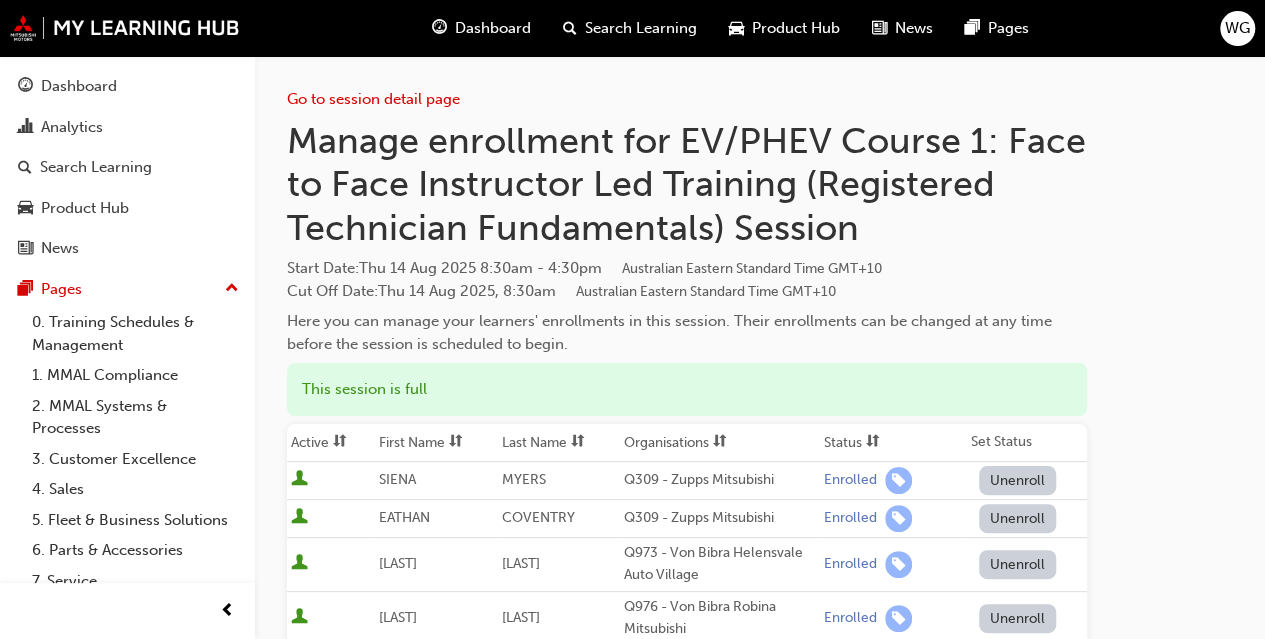 scroll, scrollTop: 100, scrollLeft: 0, axis: vertical 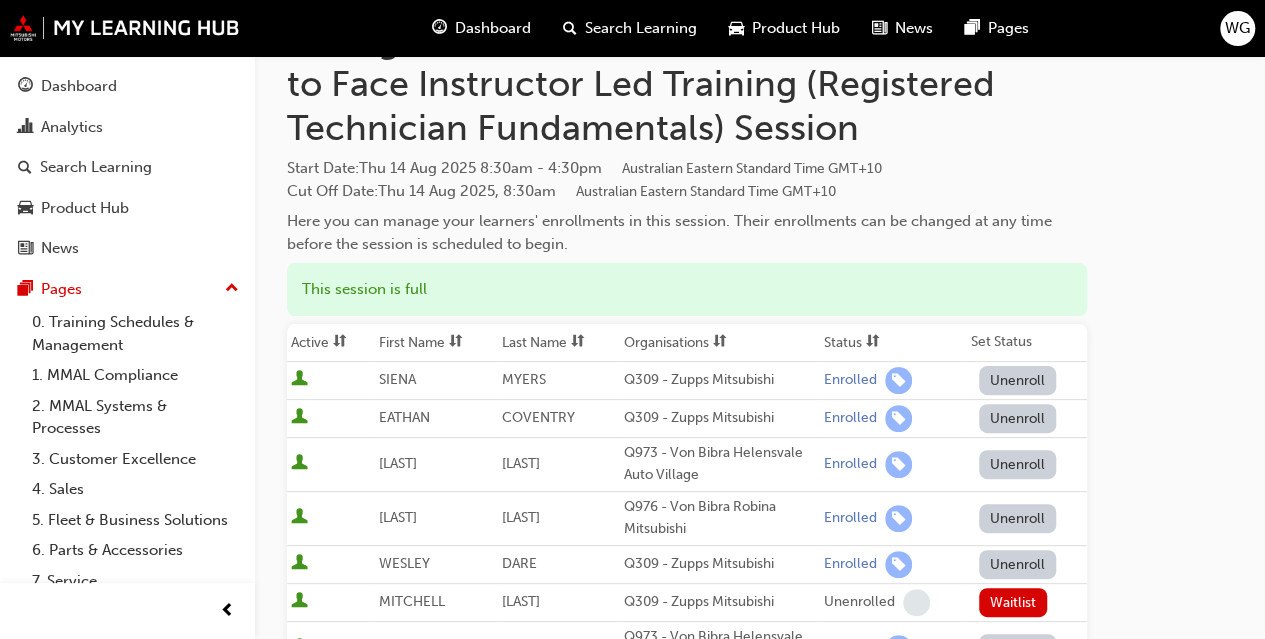 click on "SIENA" at bounding box center [435, 380] 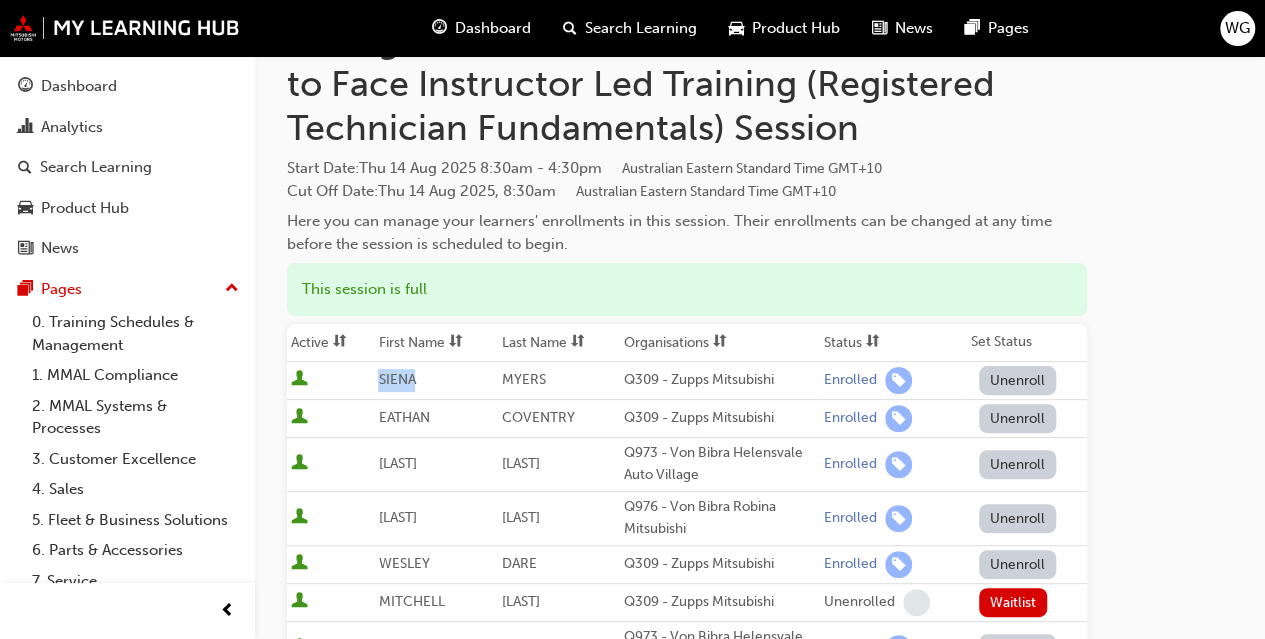 drag, startPoint x: 431, startPoint y: 376, endPoint x: 367, endPoint y: 377, distance: 64.00781 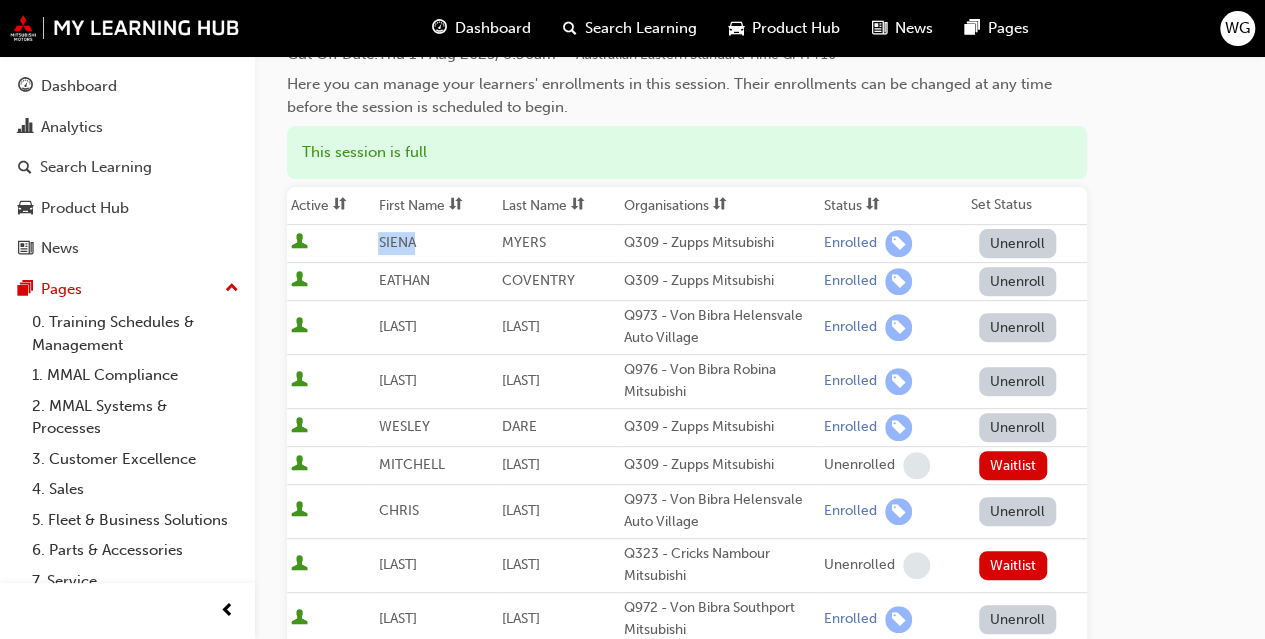 scroll, scrollTop: 200, scrollLeft: 0, axis: vertical 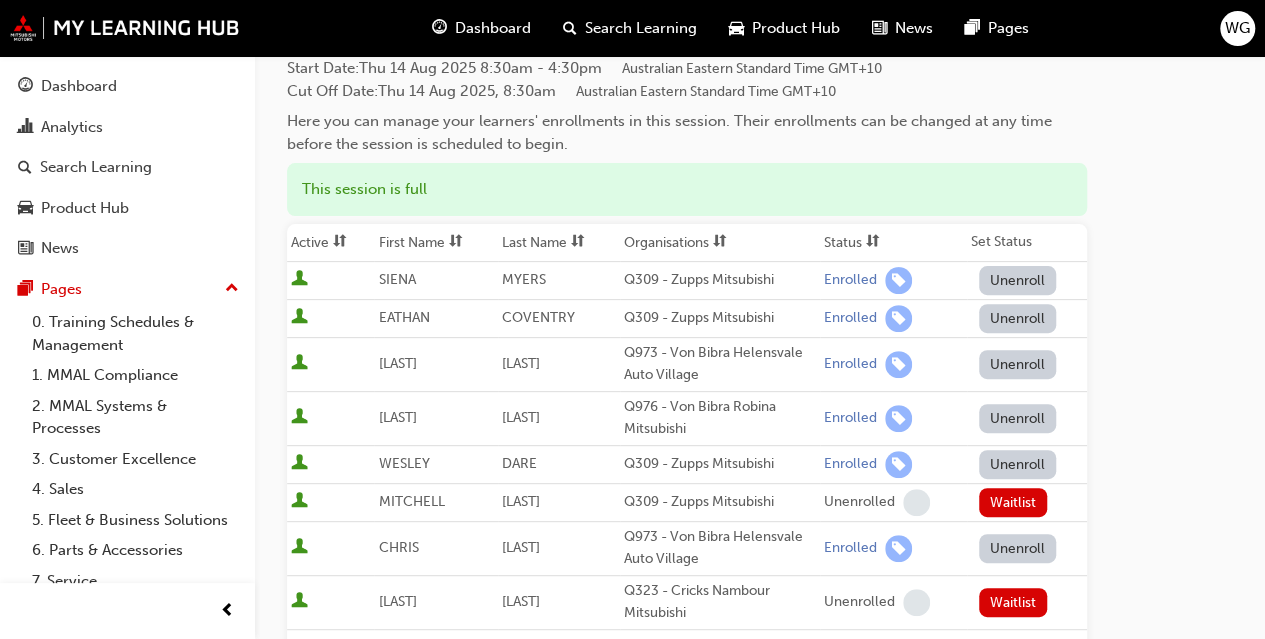 click on "Go to session detail page Manage enrollment for EV/PHEV Course 1: Face to Face Instructor Led Training (Registered Technician Fundamentals) Session Start Date :  Thu 14 Aug 2025   8:30am - 4:30pm   Australian Eastern Standard Time GMT+10 Cut Off Date :  Thu 14 Aug 2025, 8:30am   Australian Eastern Standard Time GMT+10 Here you can manage your learners' enrollments in this session. Their enrollments can be changed at any time before the session is scheduled to begin. This session is full Active First Name Last Name Organisations Status Set Status SIENA MYERS Q309 - Zupps Mitsubishi Enrolled Unenroll EATHAN COVENTRY Q309 - Zupps Mitsubishi Enrolled Unenroll COBY ROOTS Q973 - Von Bibra Helensvale Auto Village Enrolled Unenroll CAYDEN ASSON Q976 - Von Bibra Robina Mitsubishi Enrolled Unenroll WESLEY DARE Q309 - Zupps Mitsubishi Enrolled Unenroll MITCHELL VESSEY Q309 - Zupps Mitsubishi Unenrolled Waitlist CHRIS BOGGS Q973 - Von Bibra Helensvale Auto Village Enrolled Unenroll JAMIE WESENER Unenrolled Waitlist ELLIS" at bounding box center (760, 452) 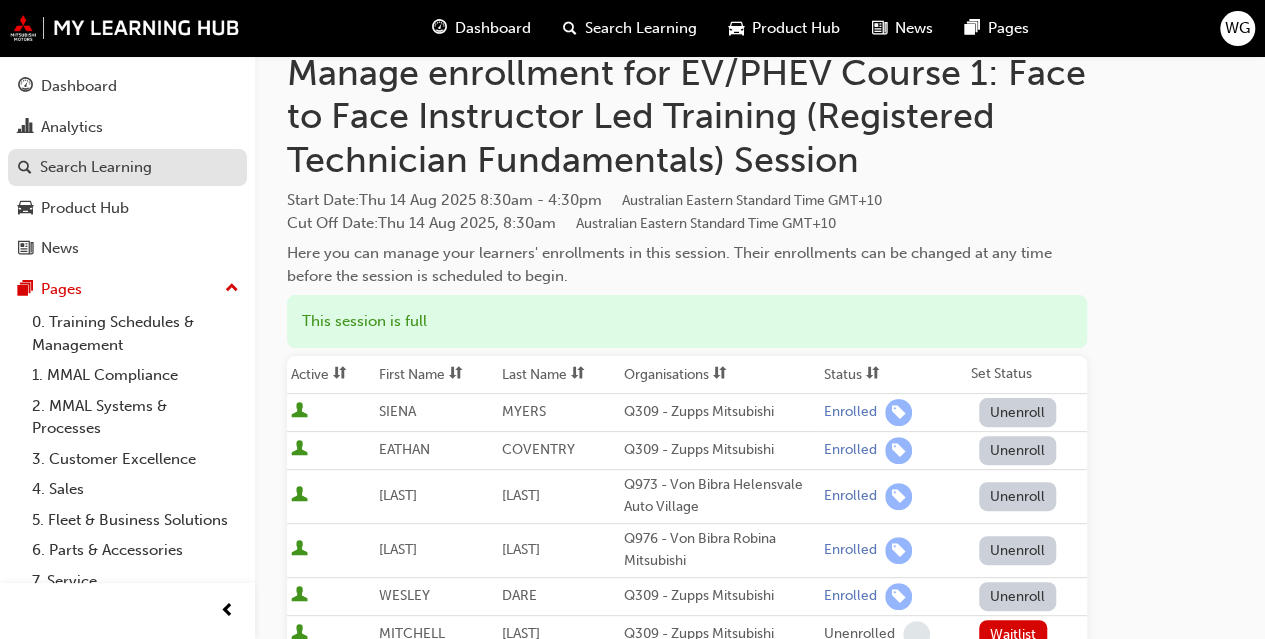 scroll, scrollTop: 0, scrollLeft: 0, axis: both 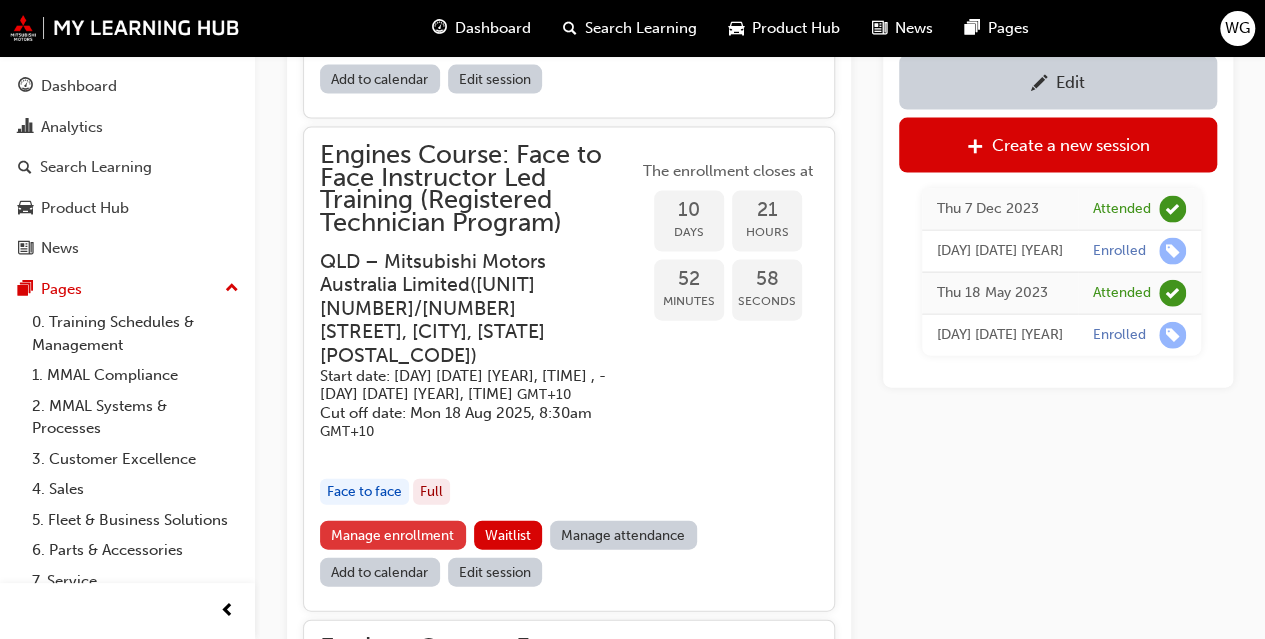 click on "Manage enrollment" at bounding box center [393, 535] 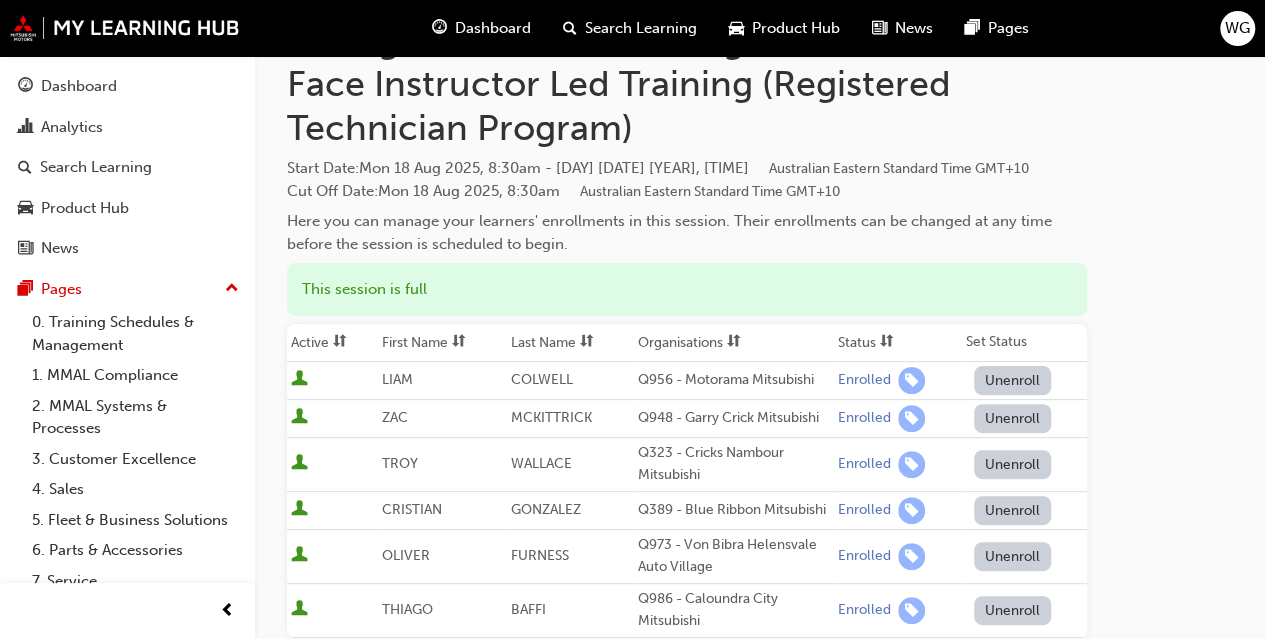 scroll, scrollTop: 200, scrollLeft: 0, axis: vertical 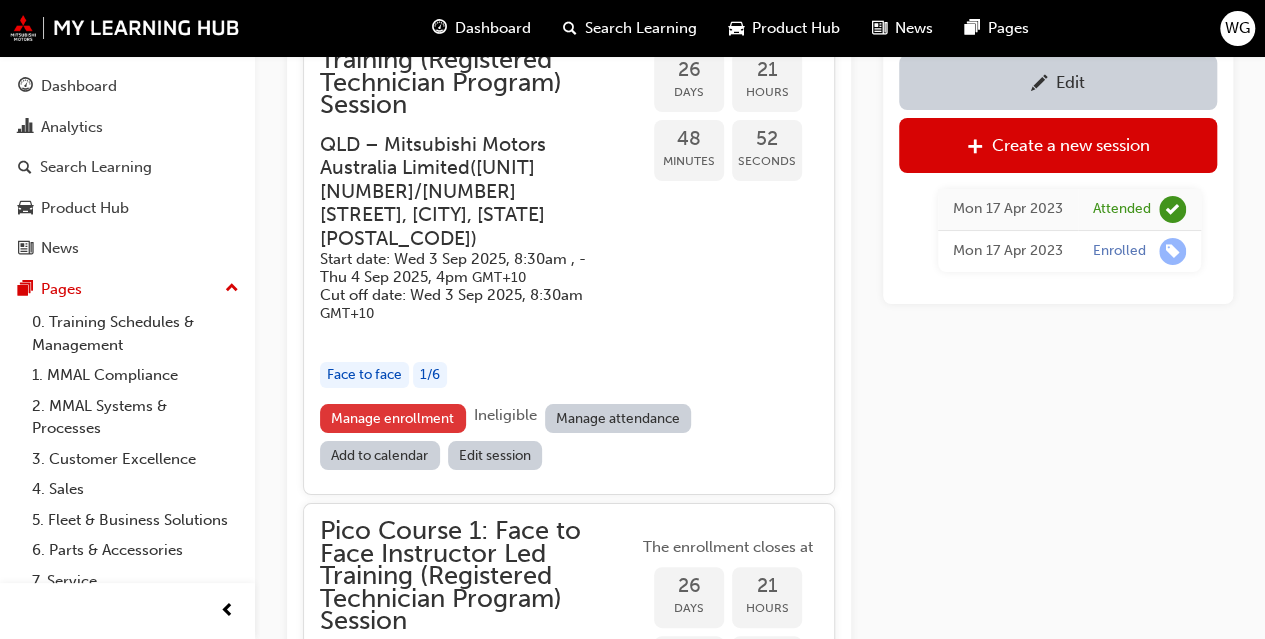 click on "Manage enrollment" at bounding box center [393, 418] 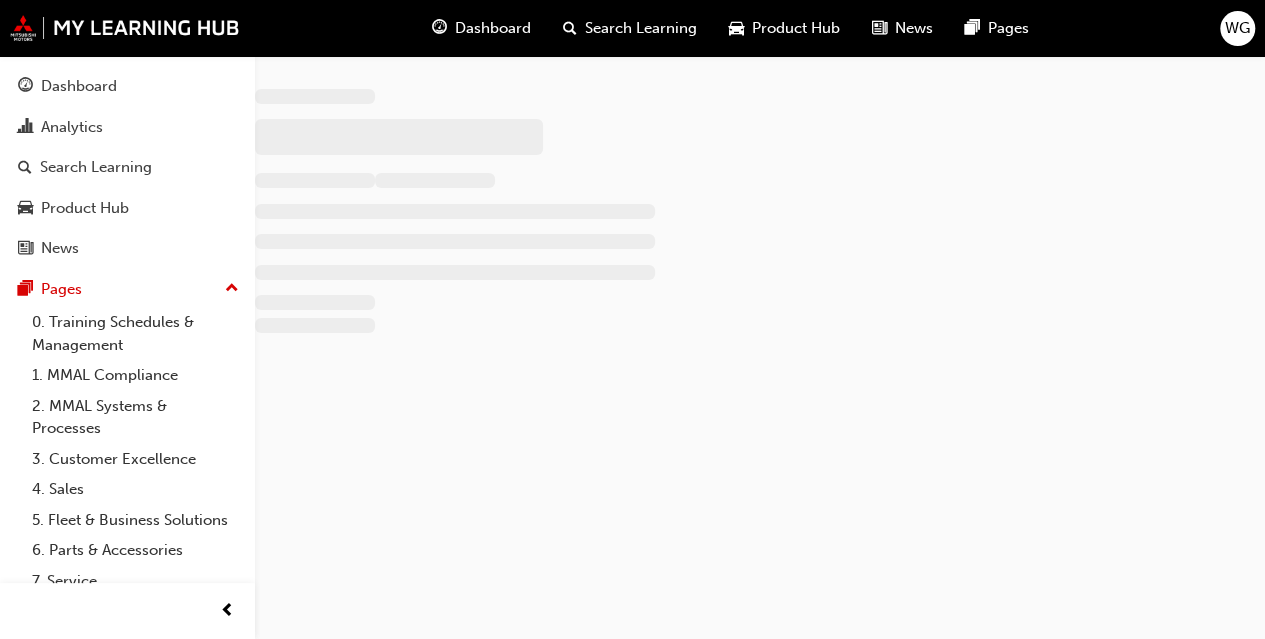 scroll, scrollTop: 0, scrollLeft: 0, axis: both 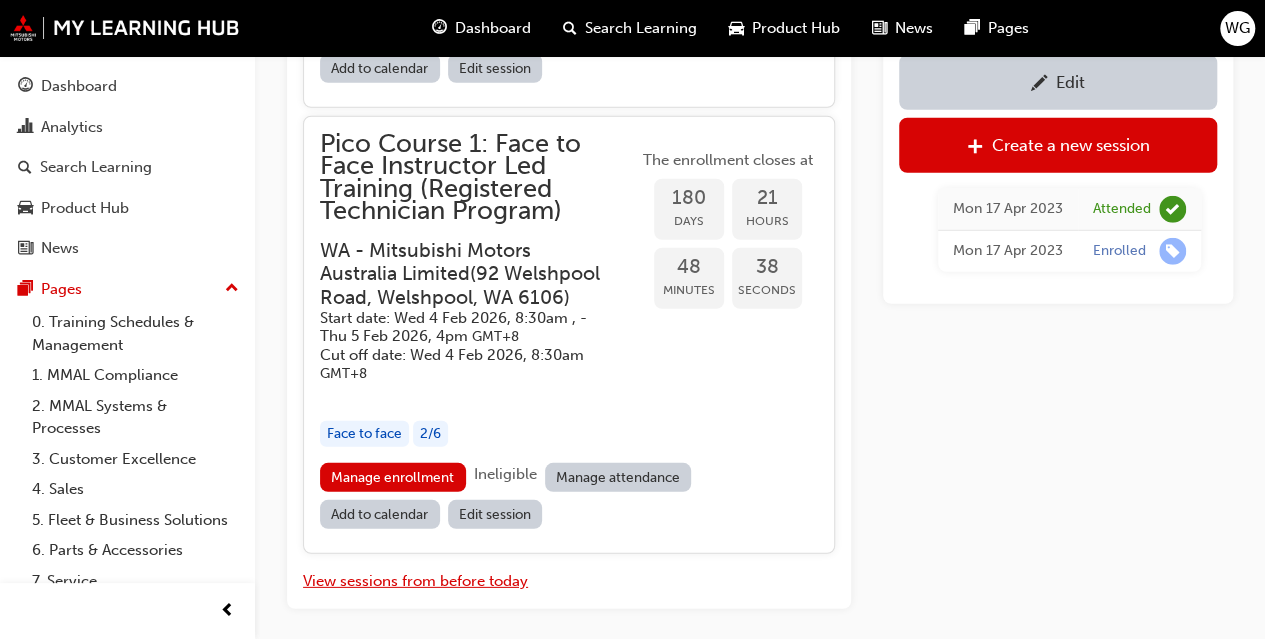 click on "View sessions from before today" at bounding box center [415, 581] 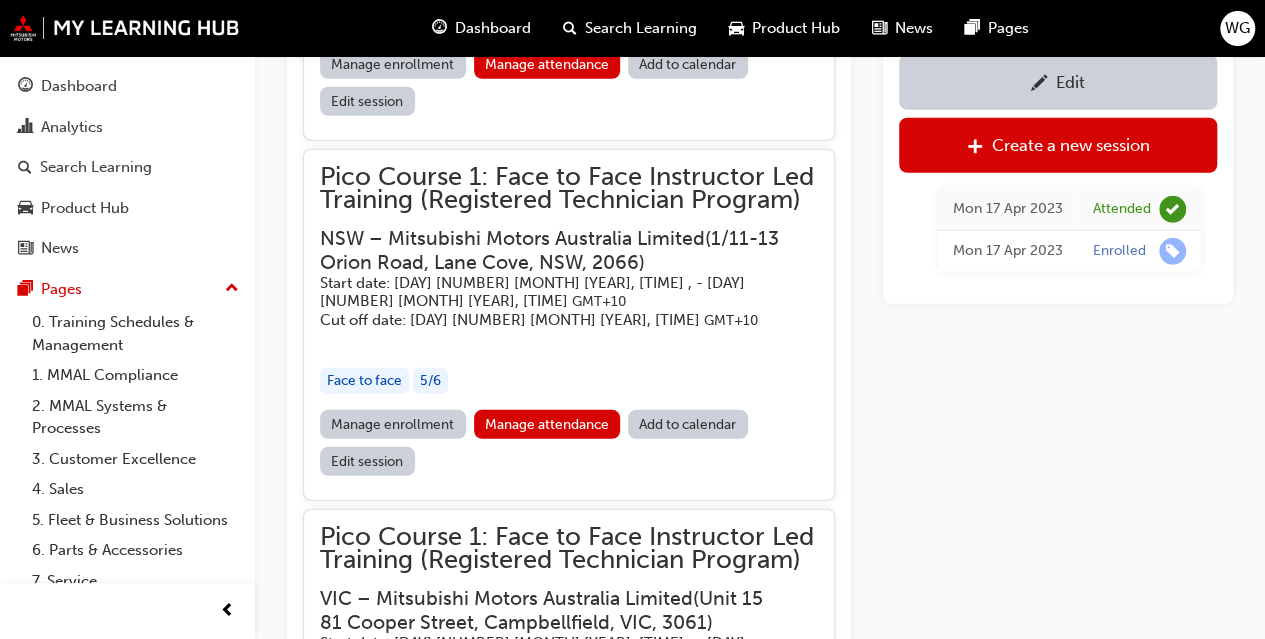 scroll, scrollTop: 33024, scrollLeft: 0, axis: vertical 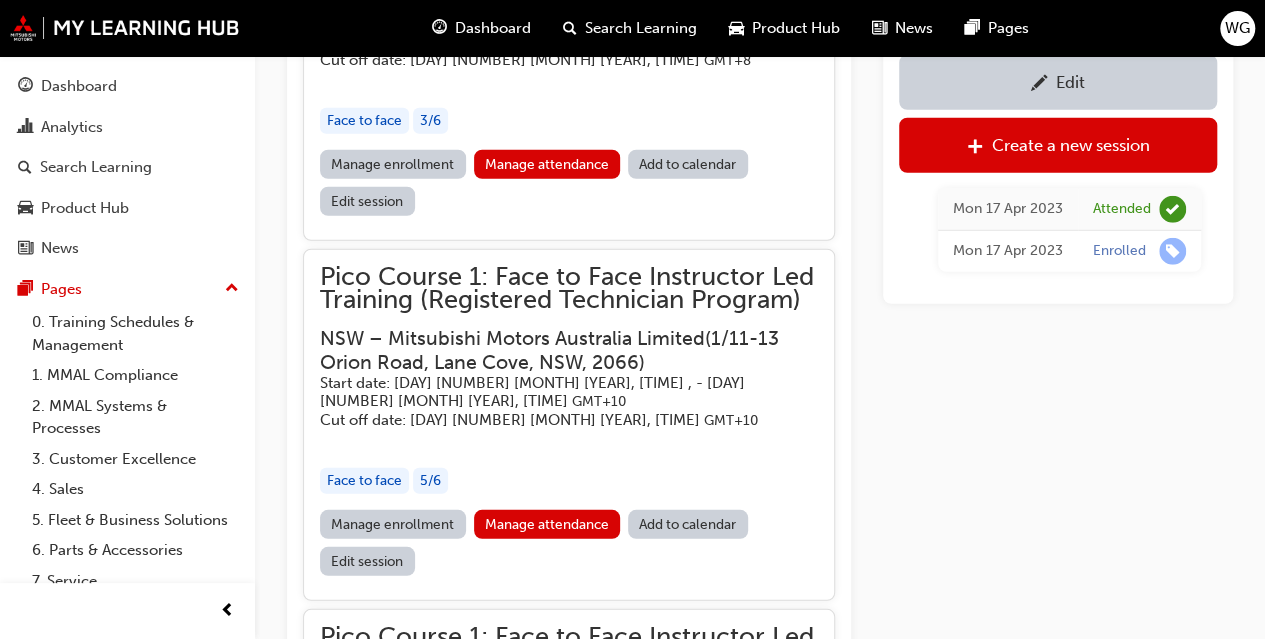 click on "Manage enrollment" at bounding box center (393, 2754) 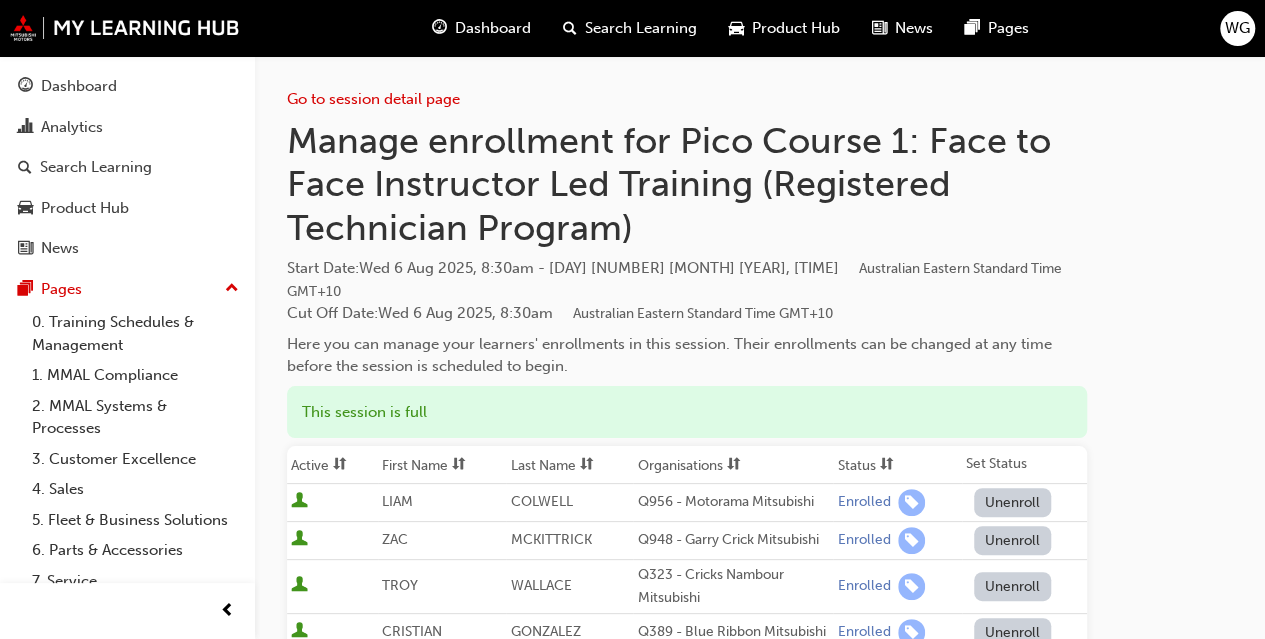 scroll, scrollTop: 200, scrollLeft: 0, axis: vertical 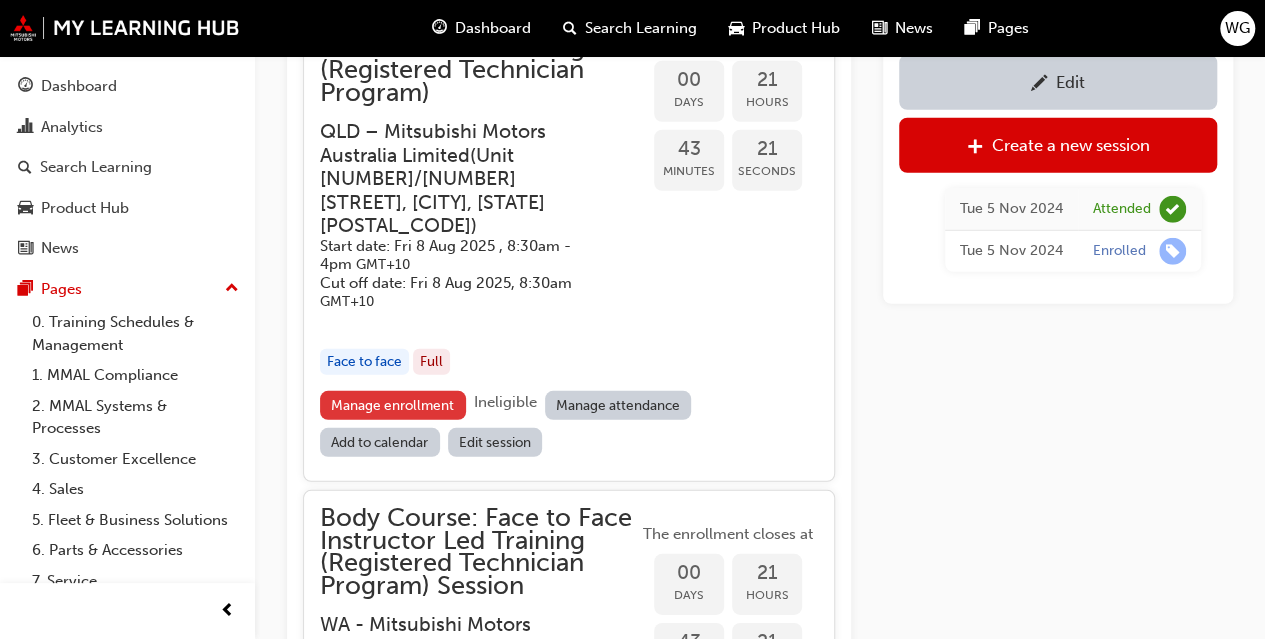 click on "Manage enrollment" at bounding box center (393, 405) 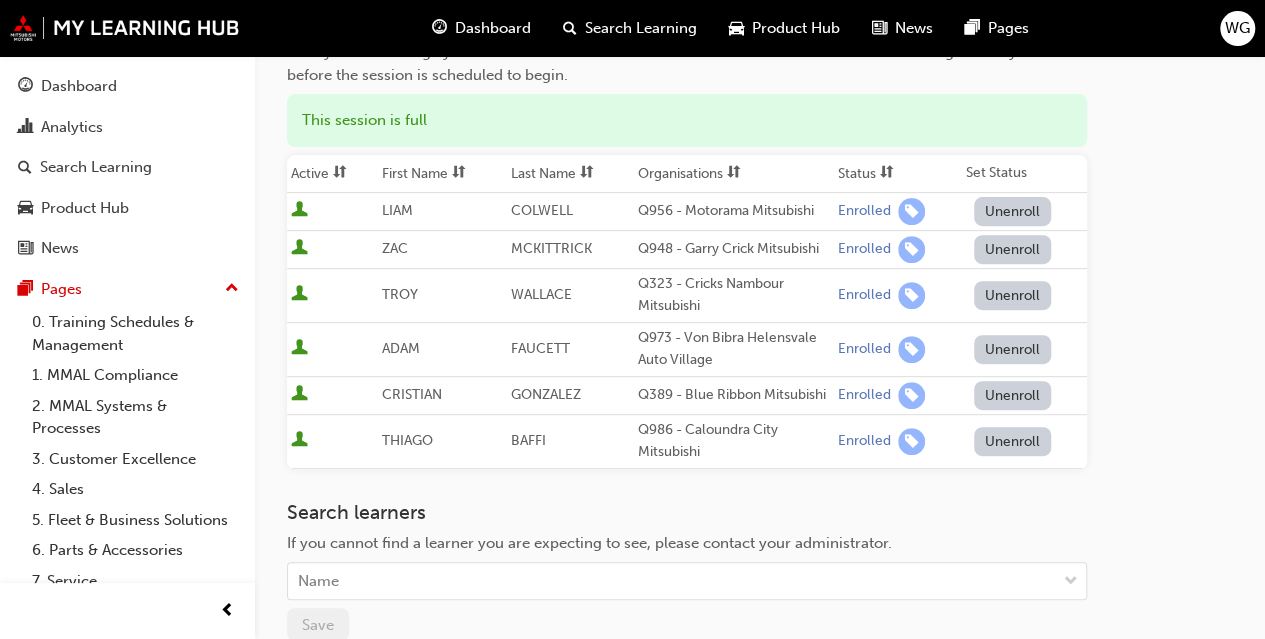 scroll, scrollTop: 300, scrollLeft: 0, axis: vertical 